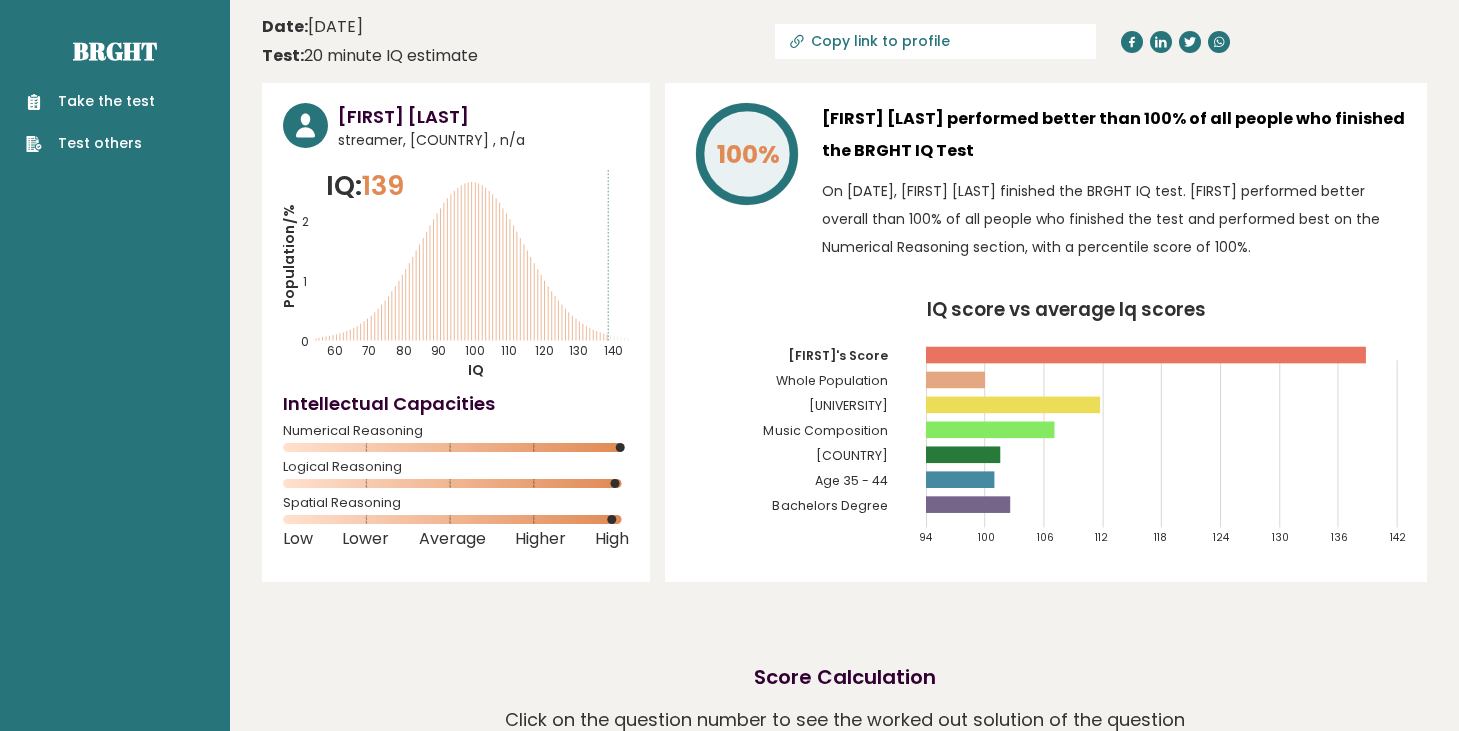 scroll, scrollTop: 0, scrollLeft: 0, axis: both 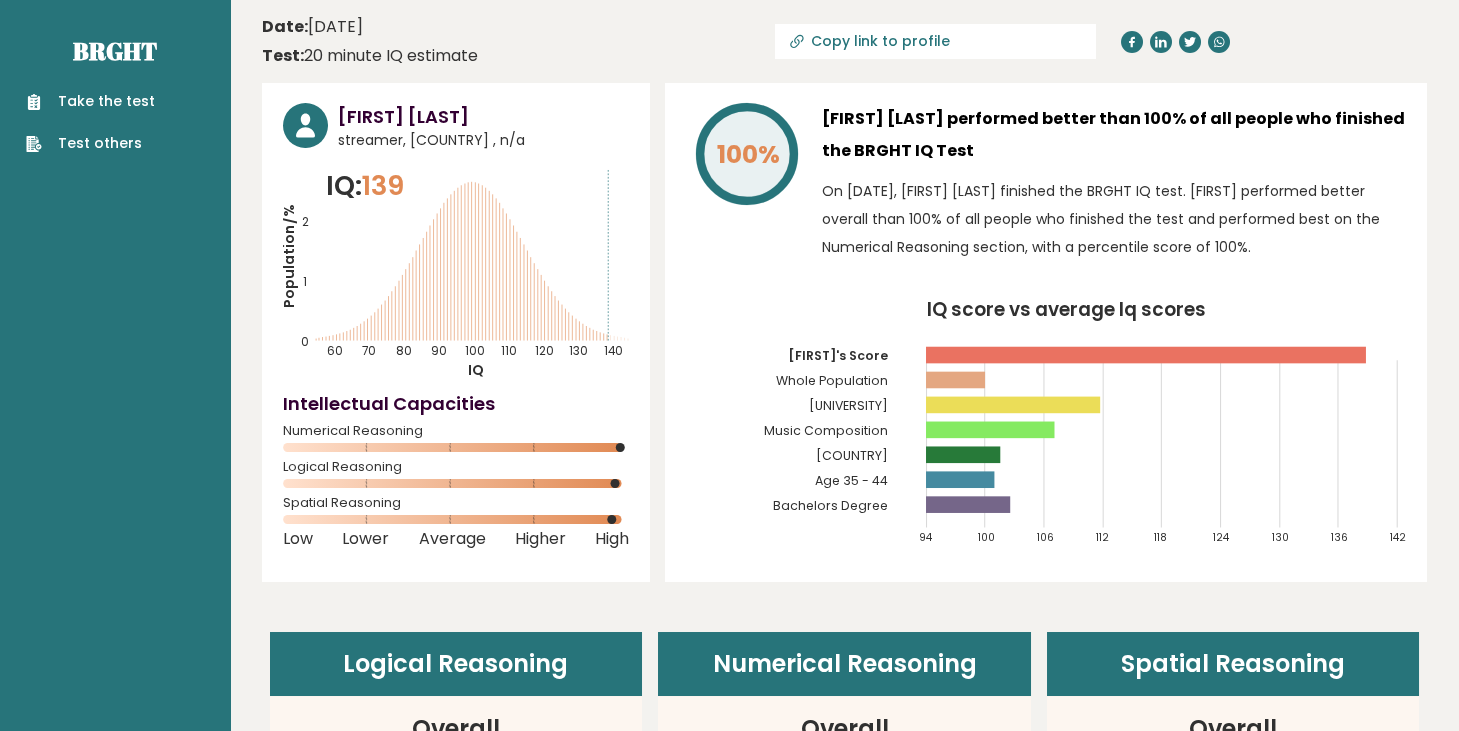 click on "Take the test" at bounding box center [90, 101] 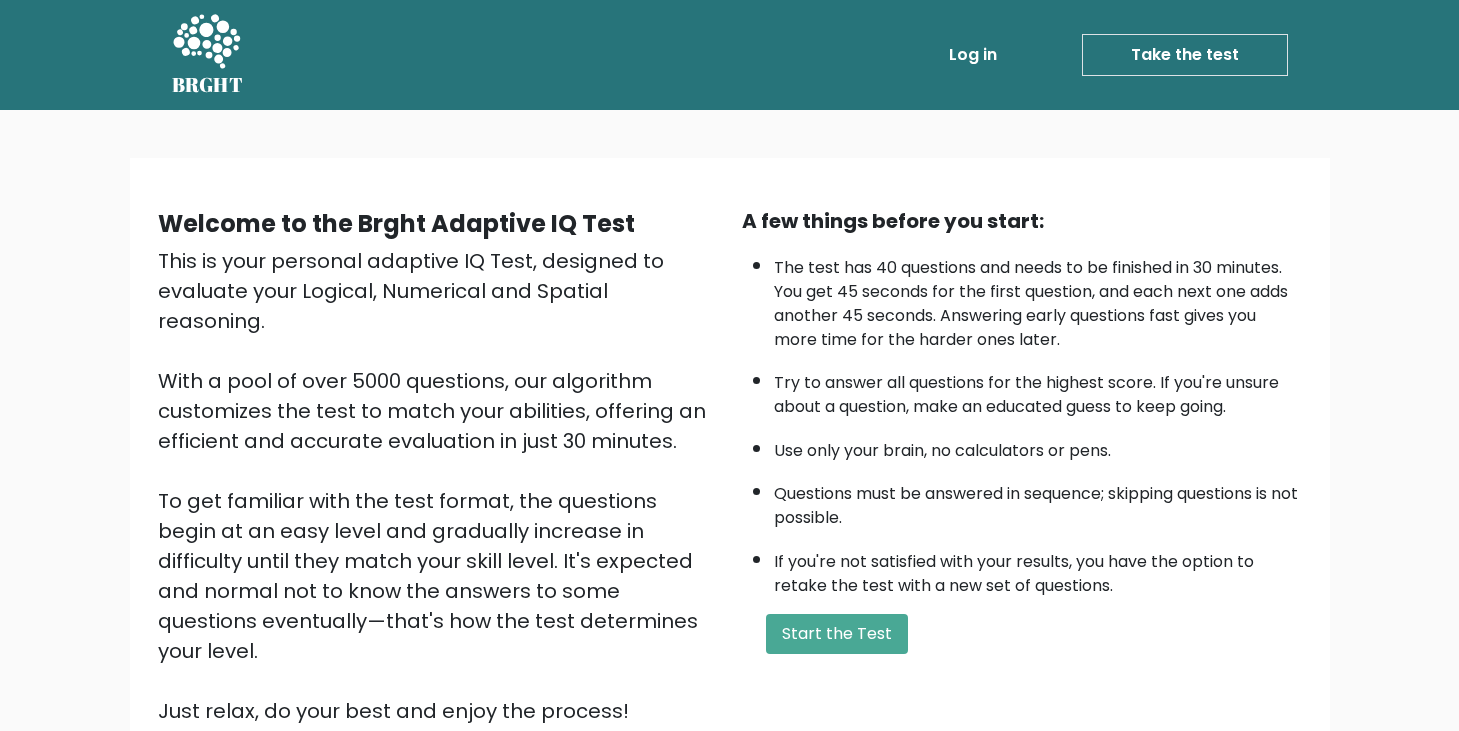 scroll, scrollTop: 0, scrollLeft: 0, axis: both 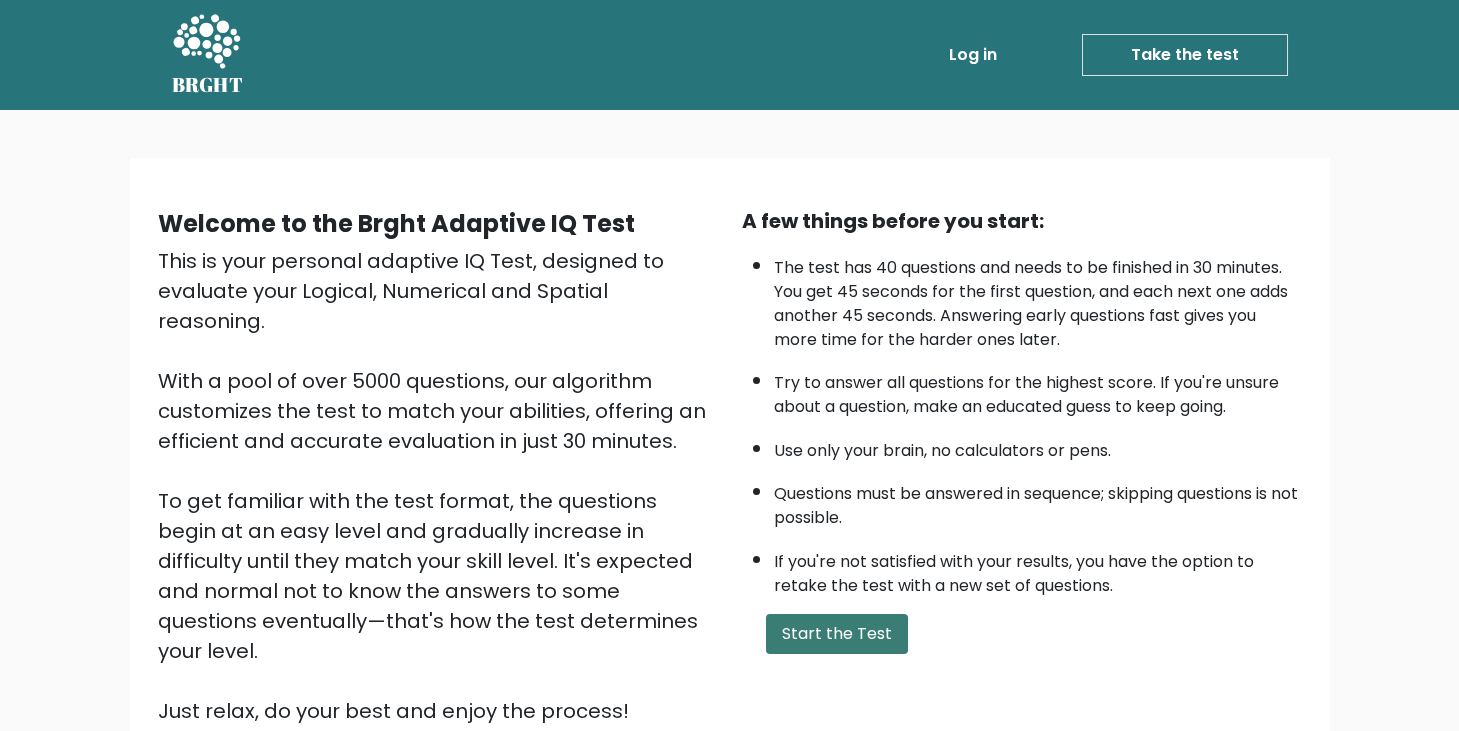 click on "Start the Test" at bounding box center [837, 634] 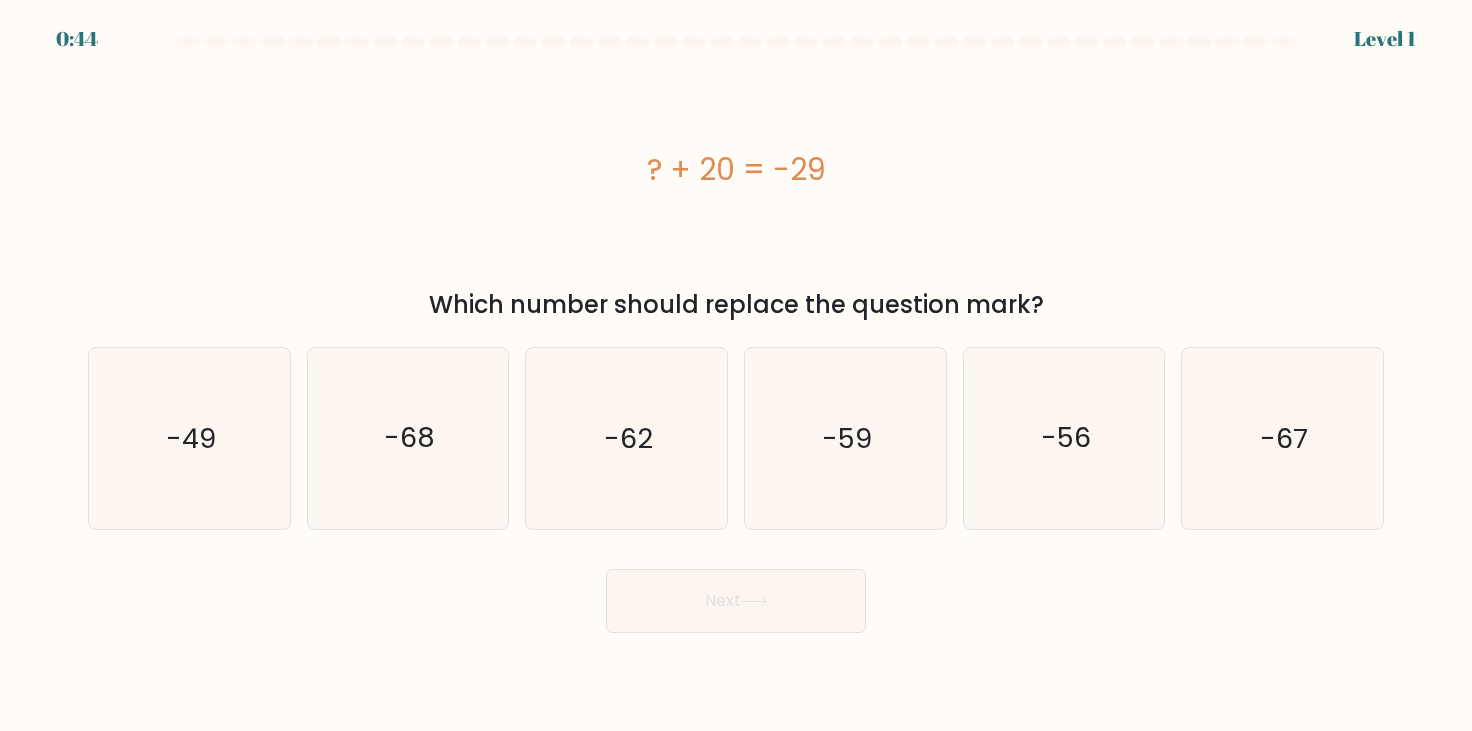 scroll, scrollTop: 0, scrollLeft: 0, axis: both 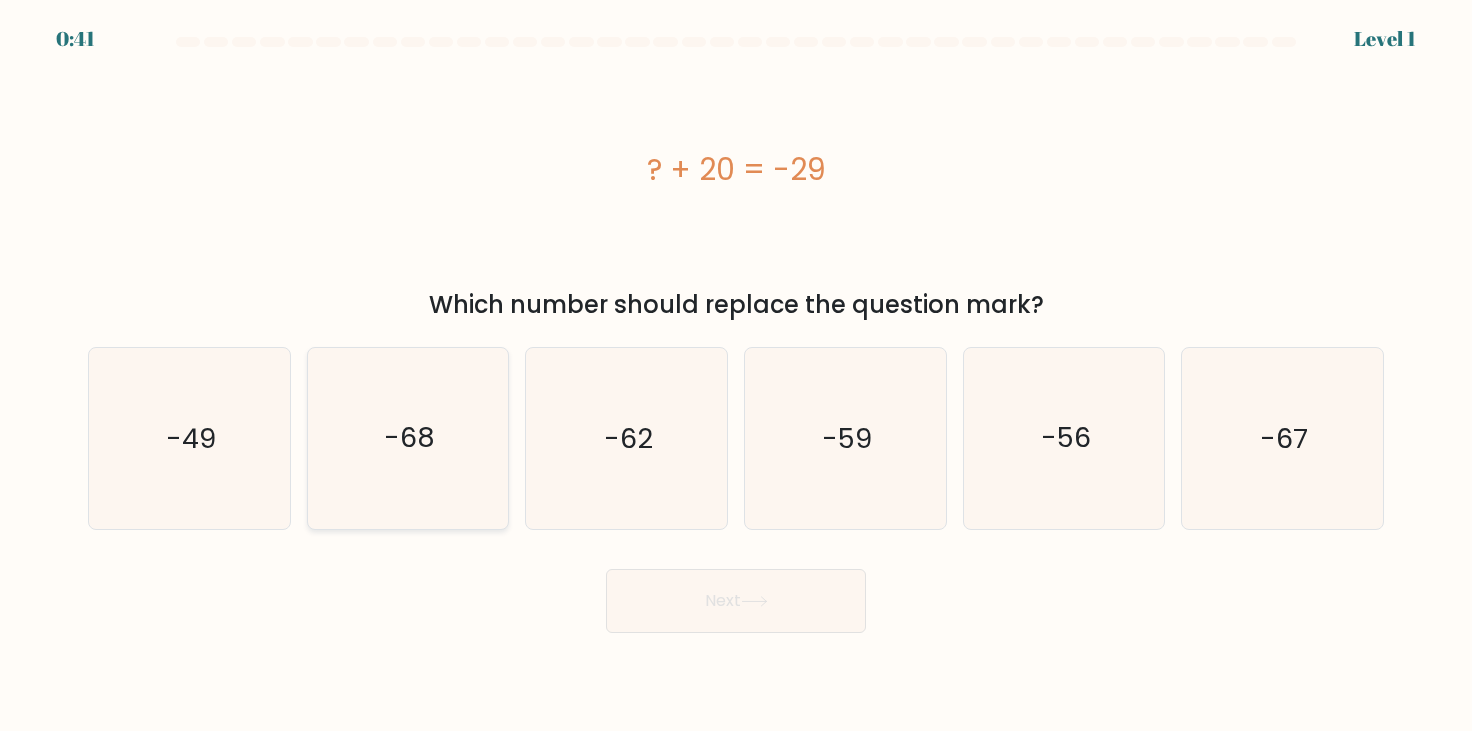 click on "-68" at bounding box center [409, 438] 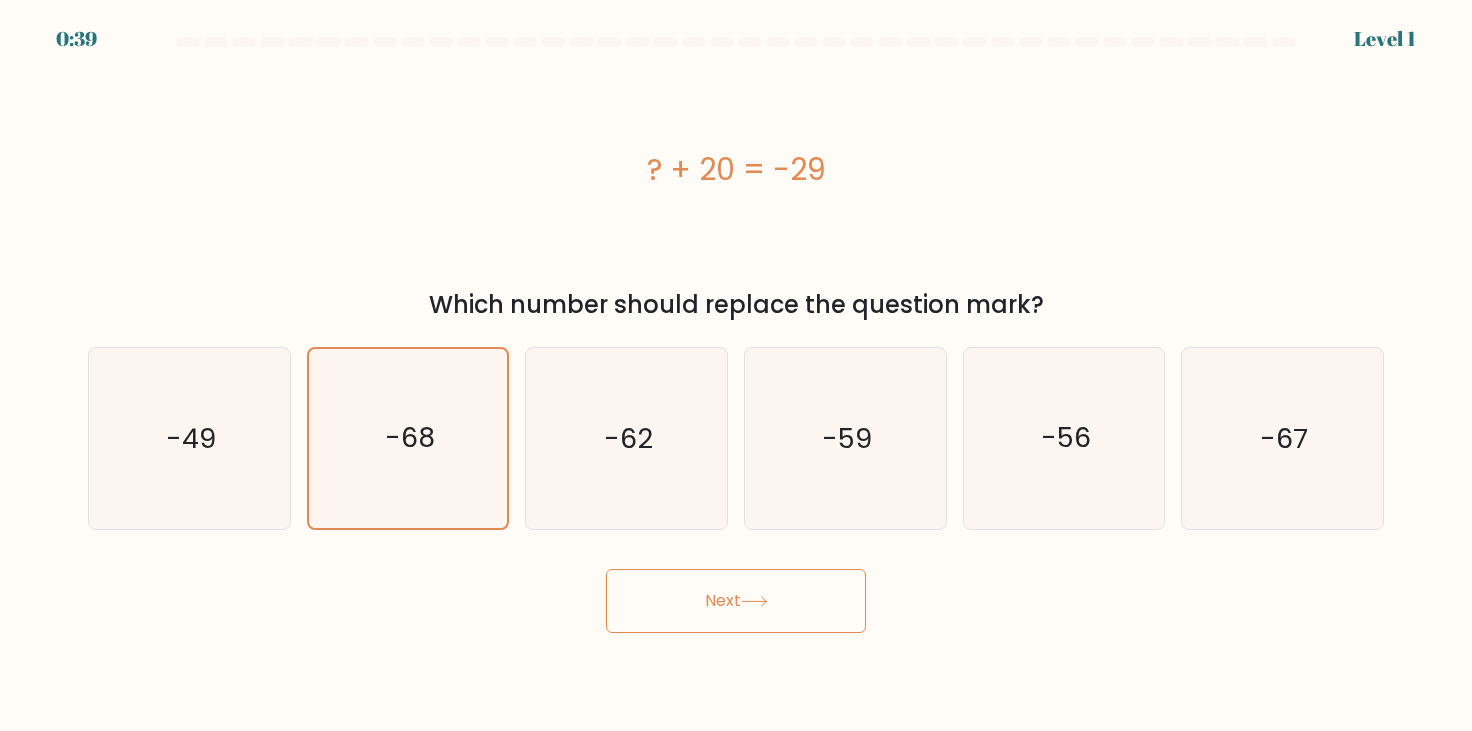 click on "Next" at bounding box center (736, 601) 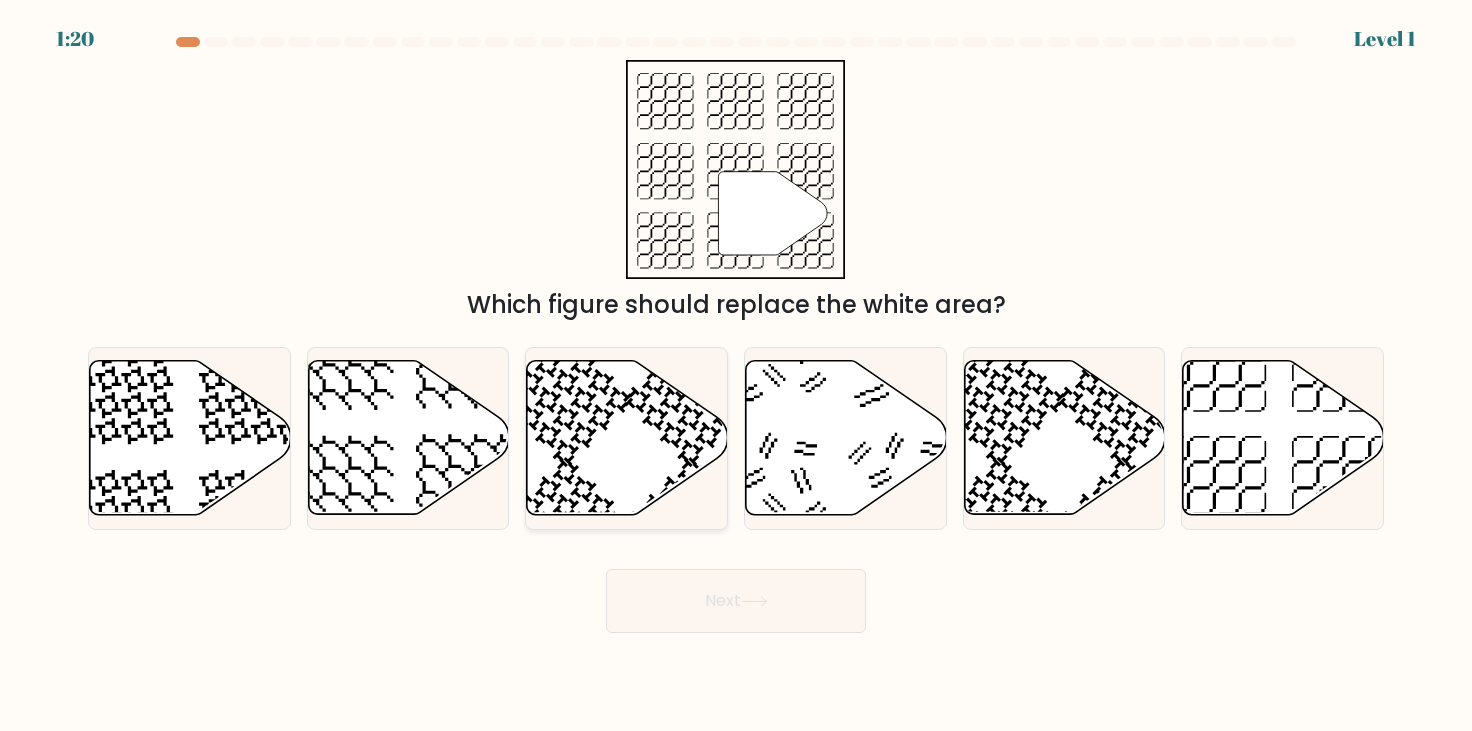 click at bounding box center [691, 400] 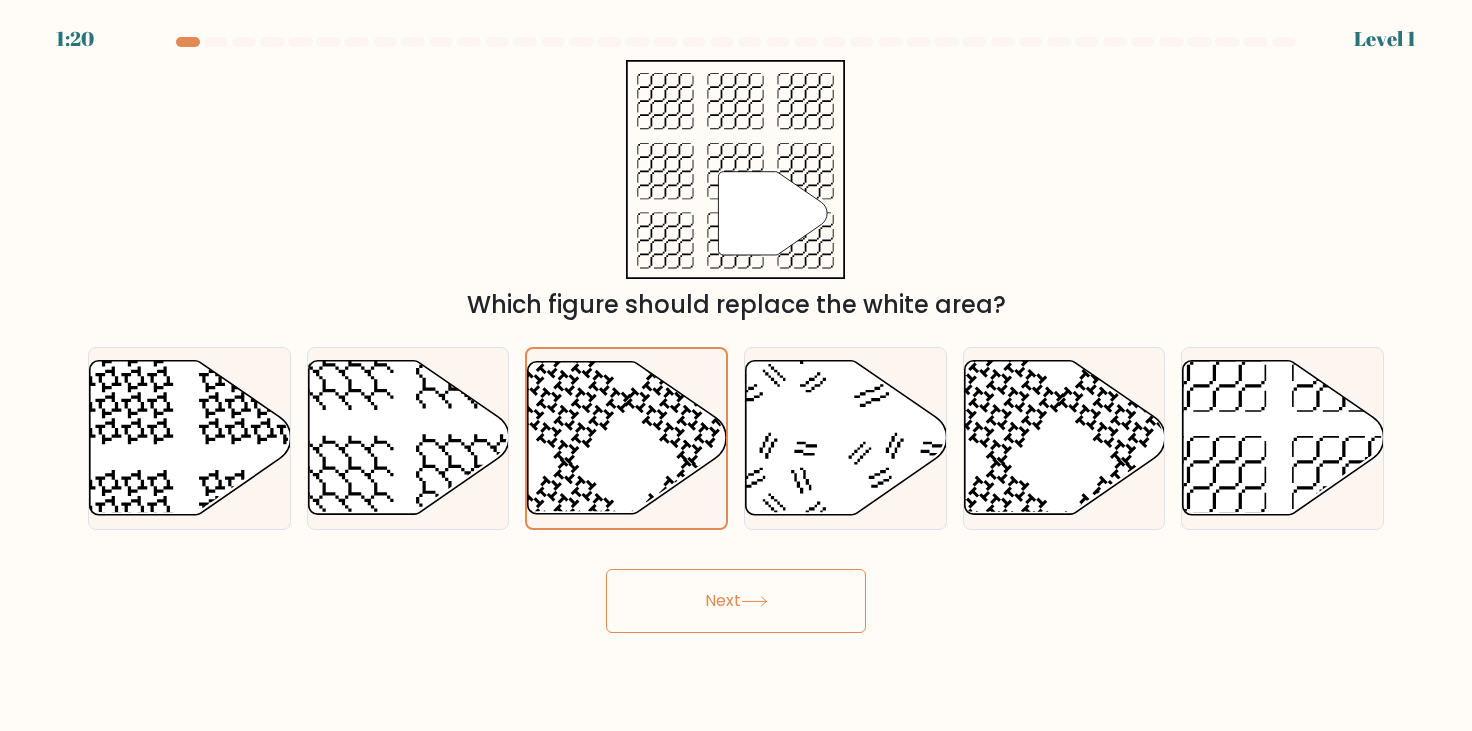 click at bounding box center [754, 601] 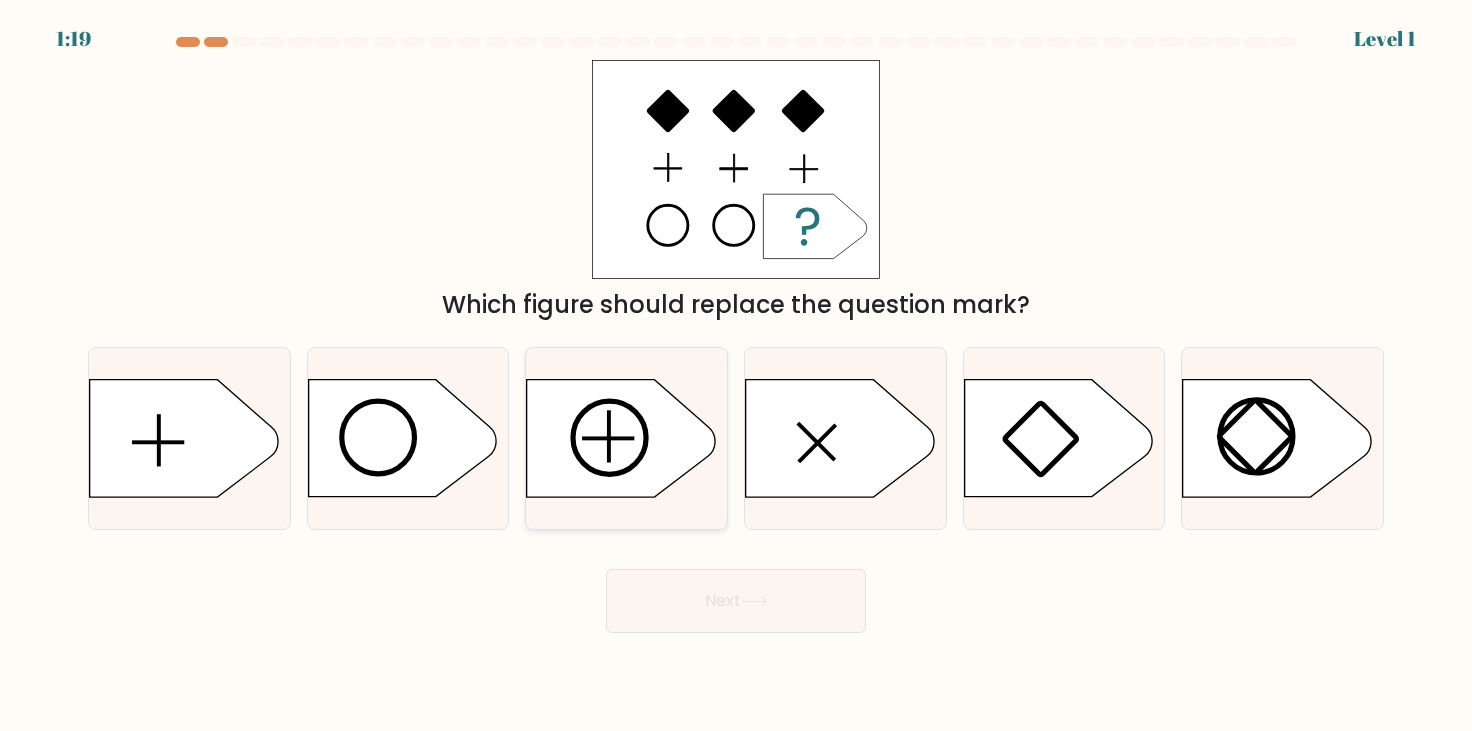 click at bounding box center [621, 438] 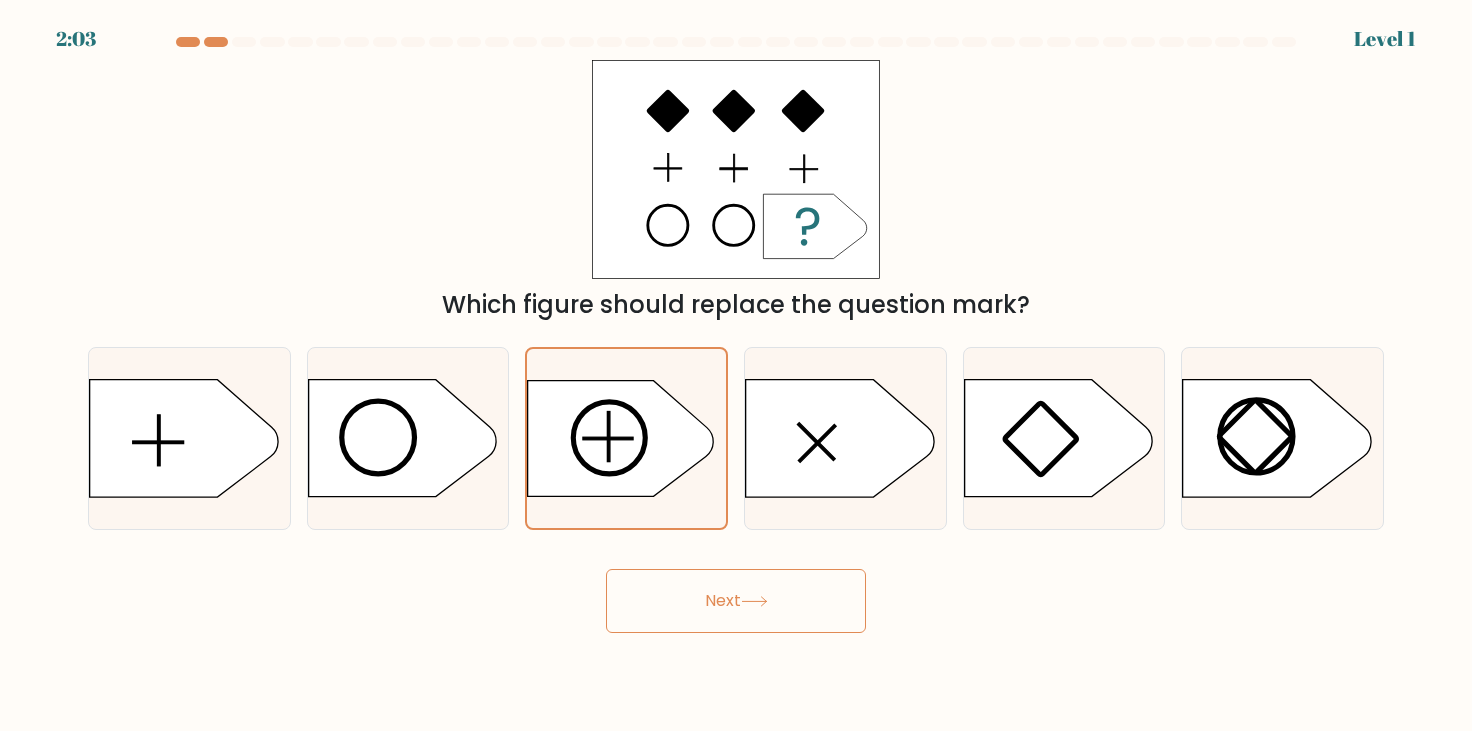 click on "Next" at bounding box center (736, 601) 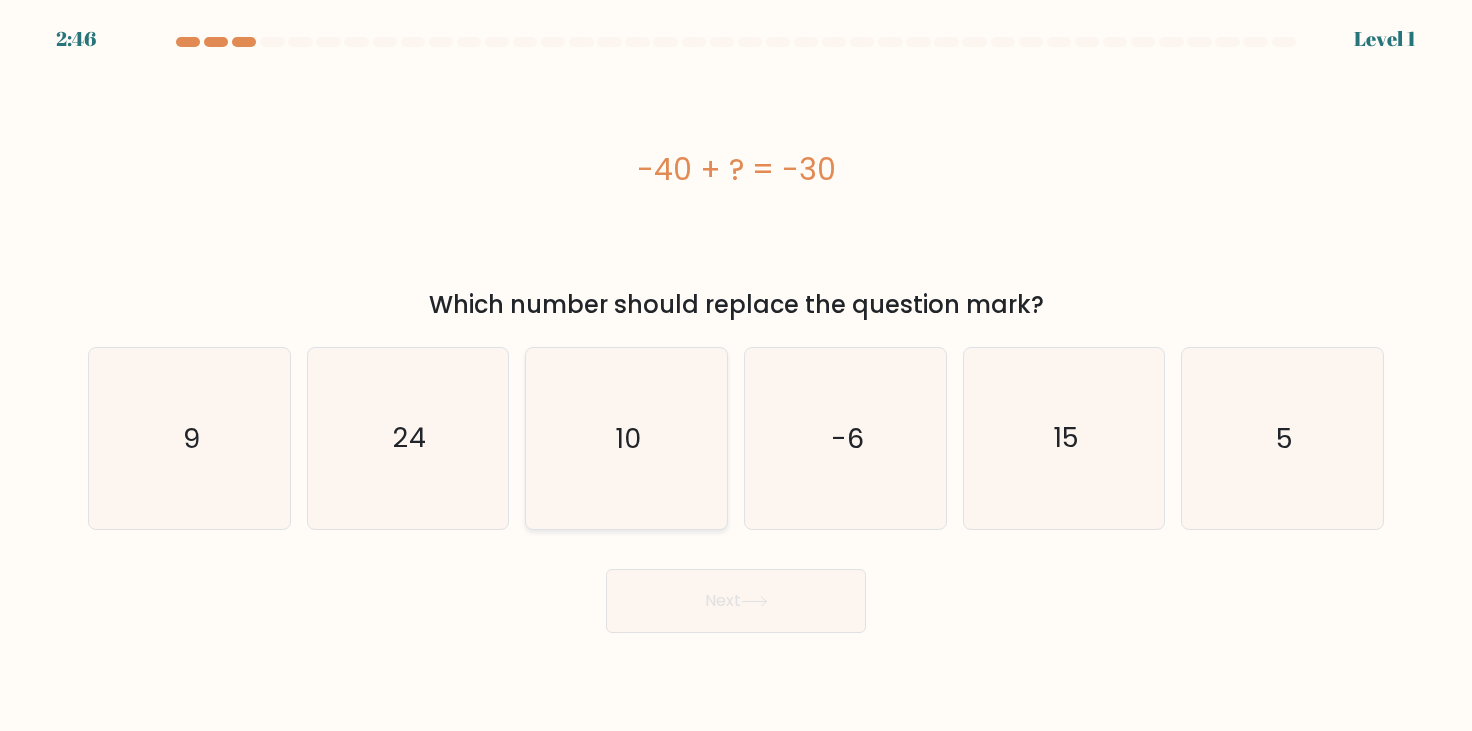 click on "10" at bounding box center [628, 438] 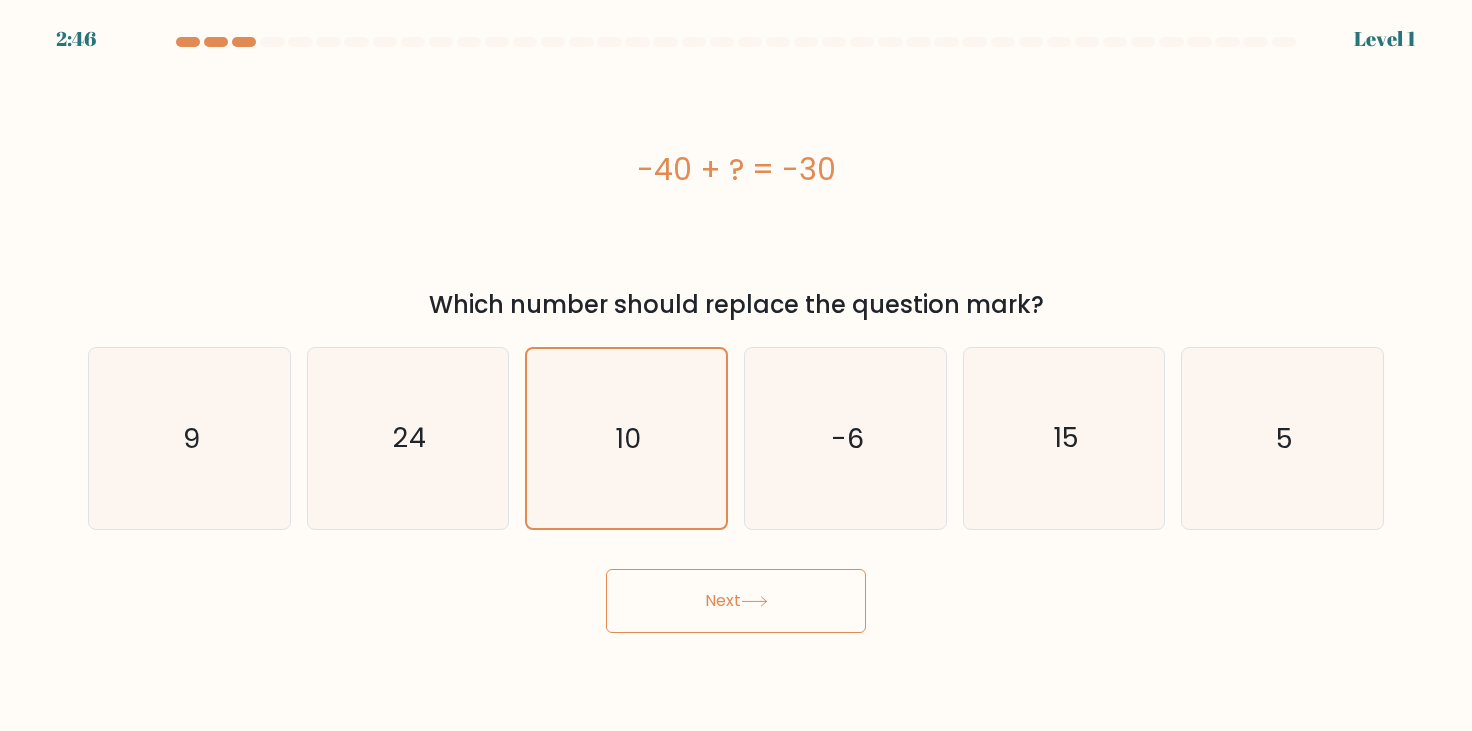 click on "Next" at bounding box center [736, 601] 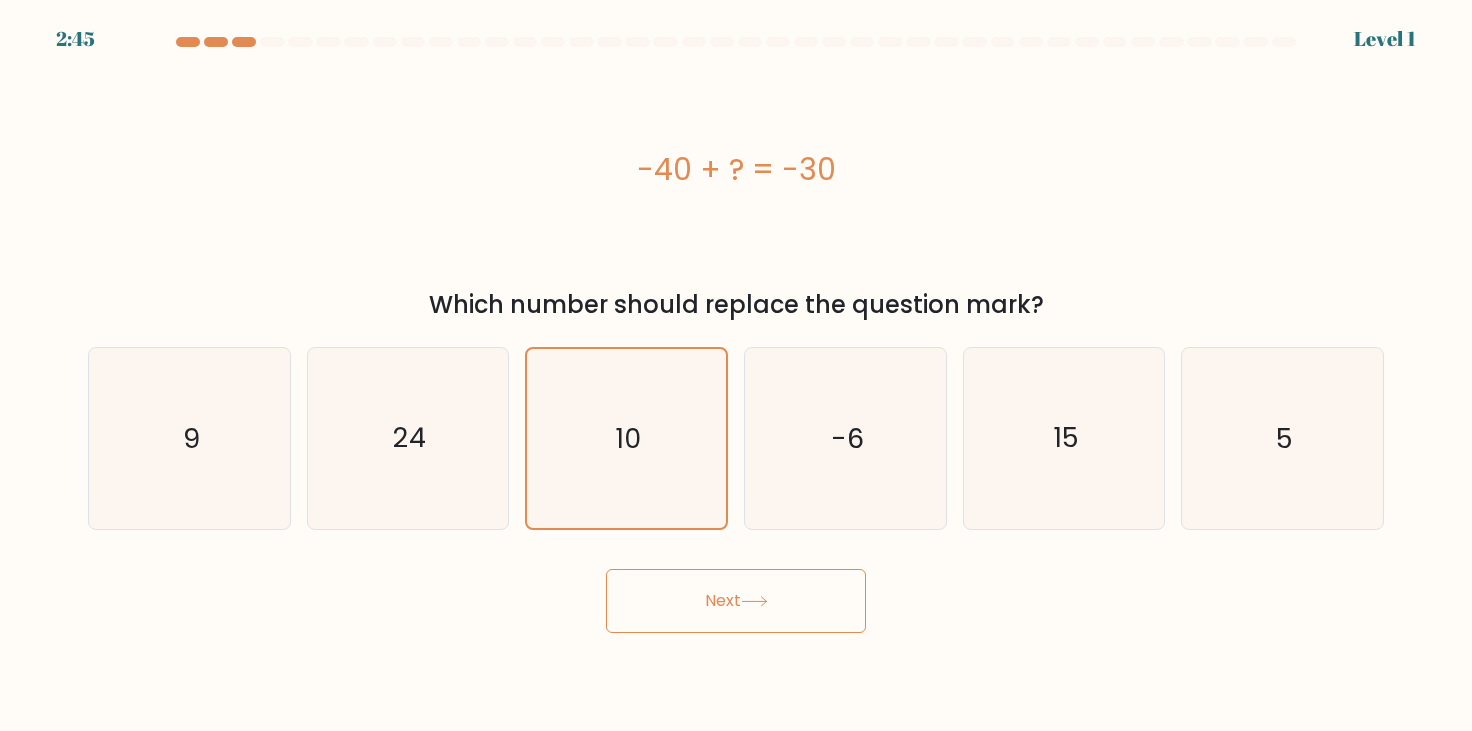 click on "Next" at bounding box center [736, 601] 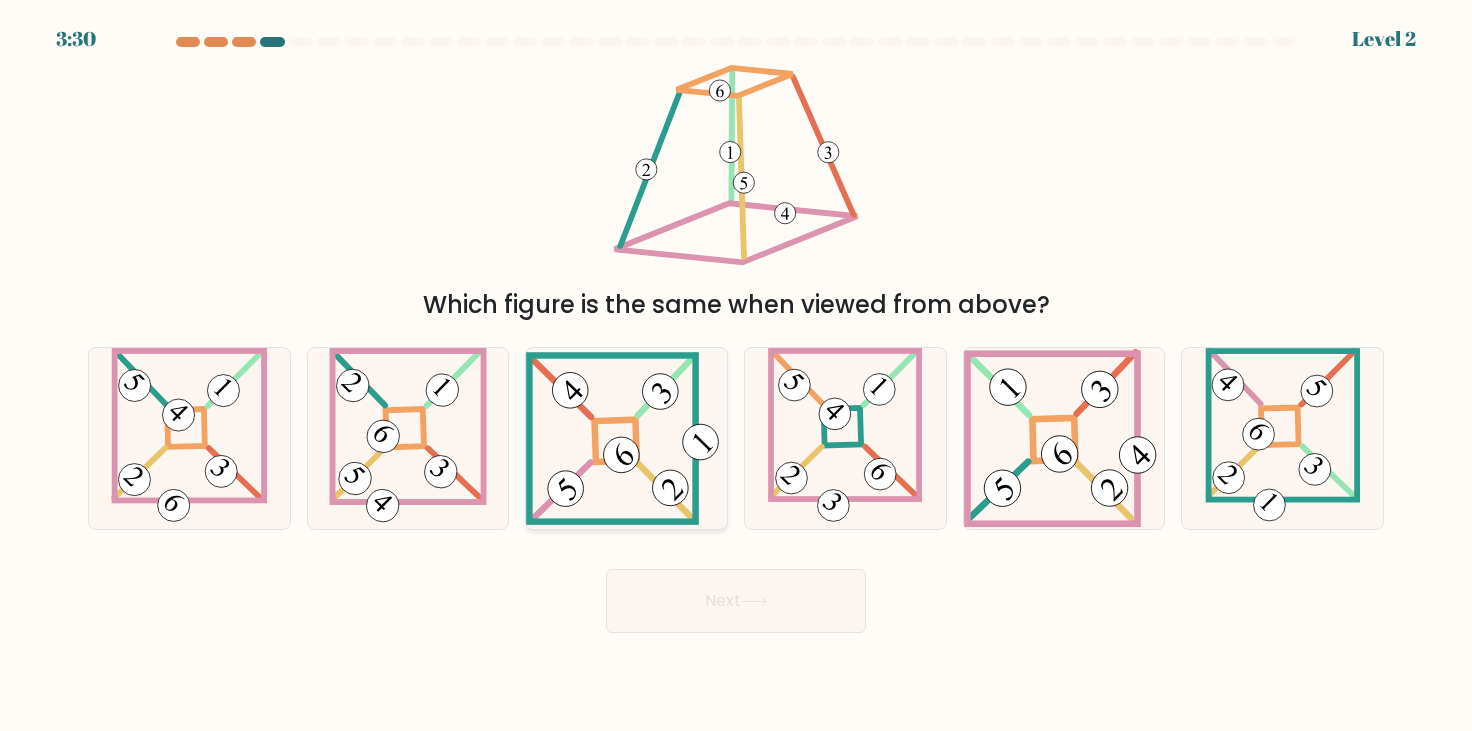 click at bounding box center (622, 455) 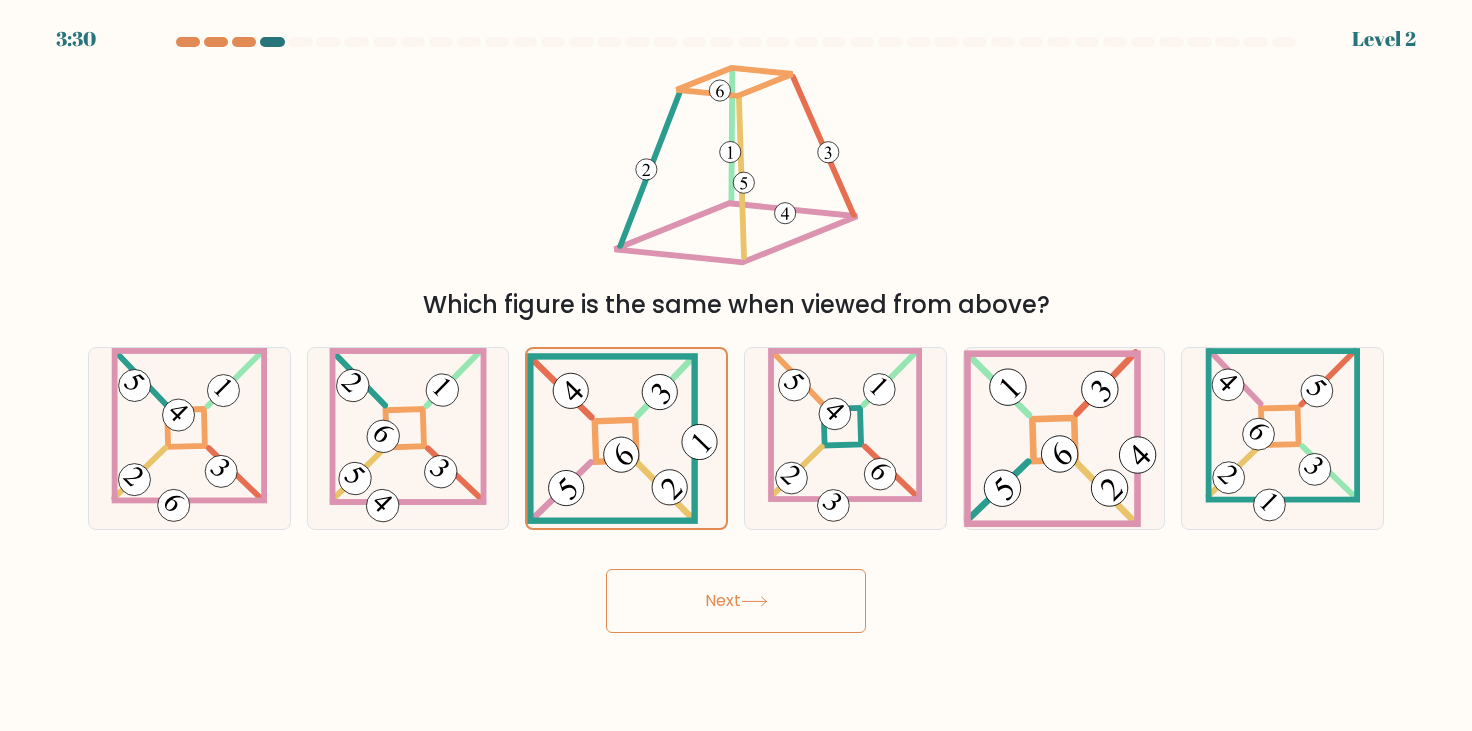 click on "Next" at bounding box center (736, 601) 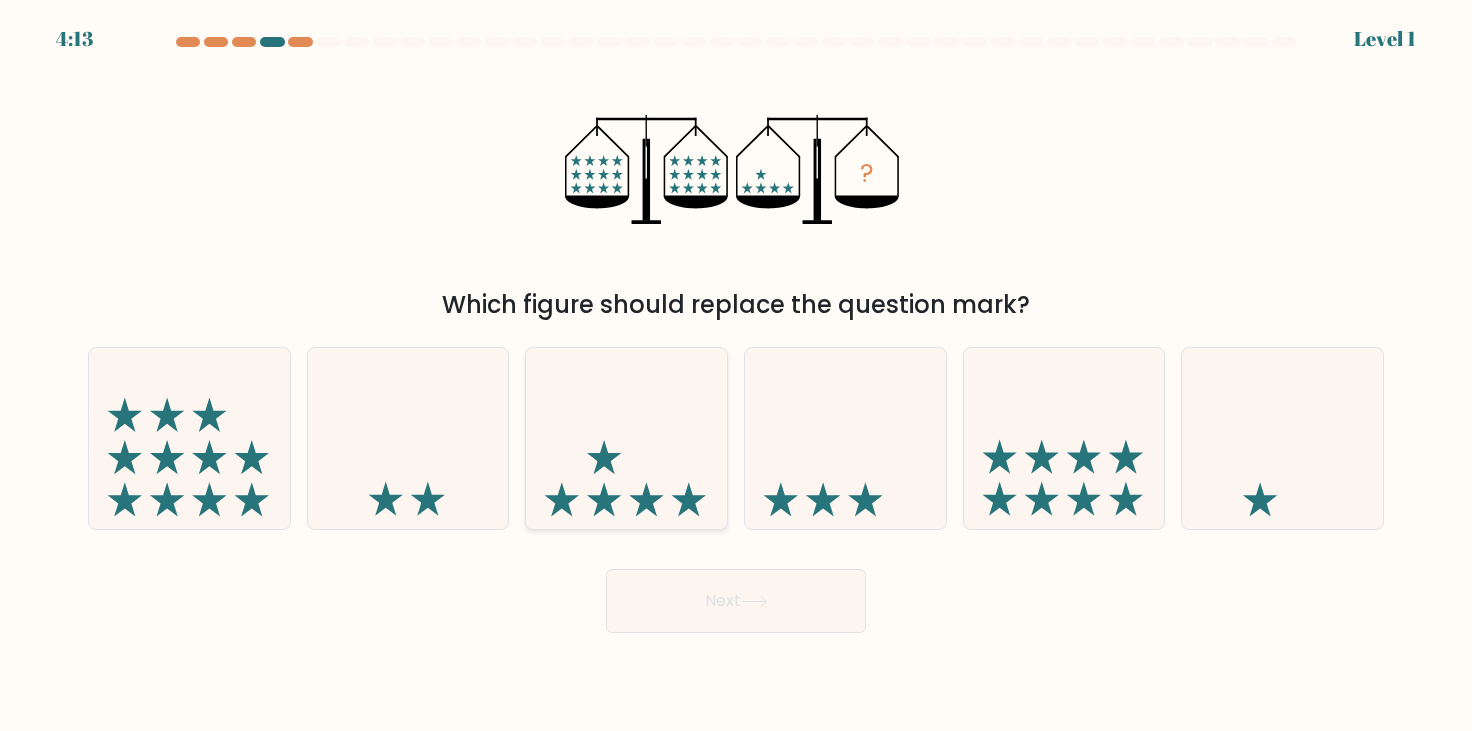 click at bounding box center [626, 438] 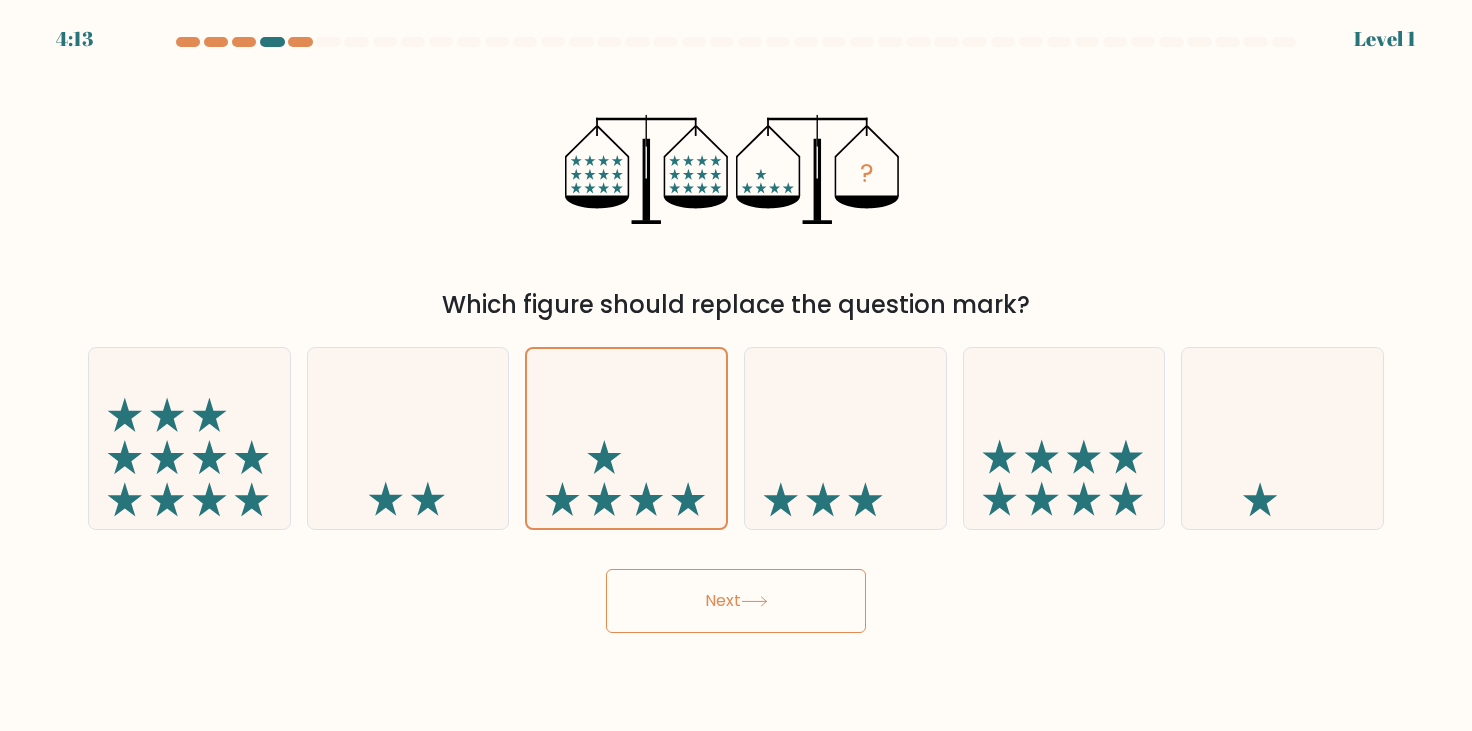 click on "Next" at bounding box center (736, 601) 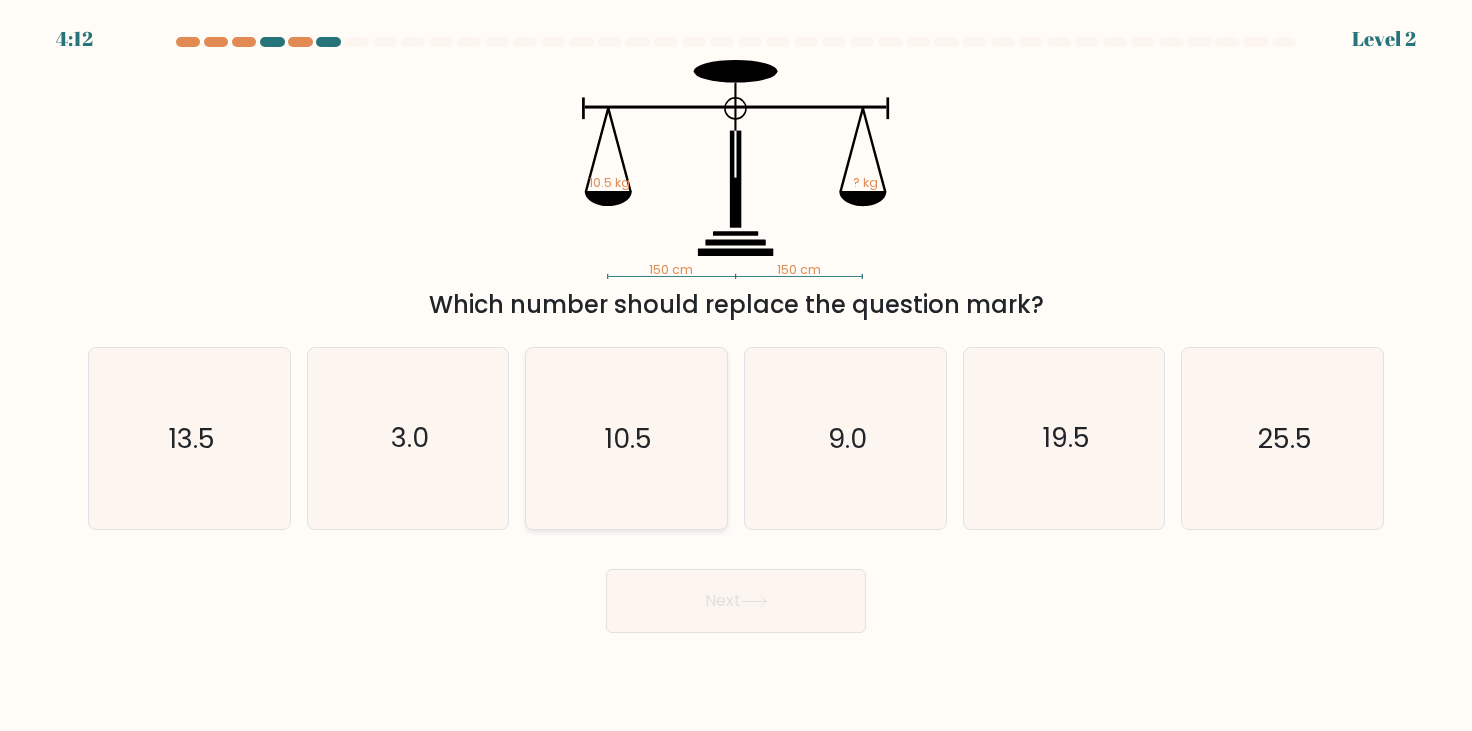 click on "10.5" at bounding box center (626, 438) 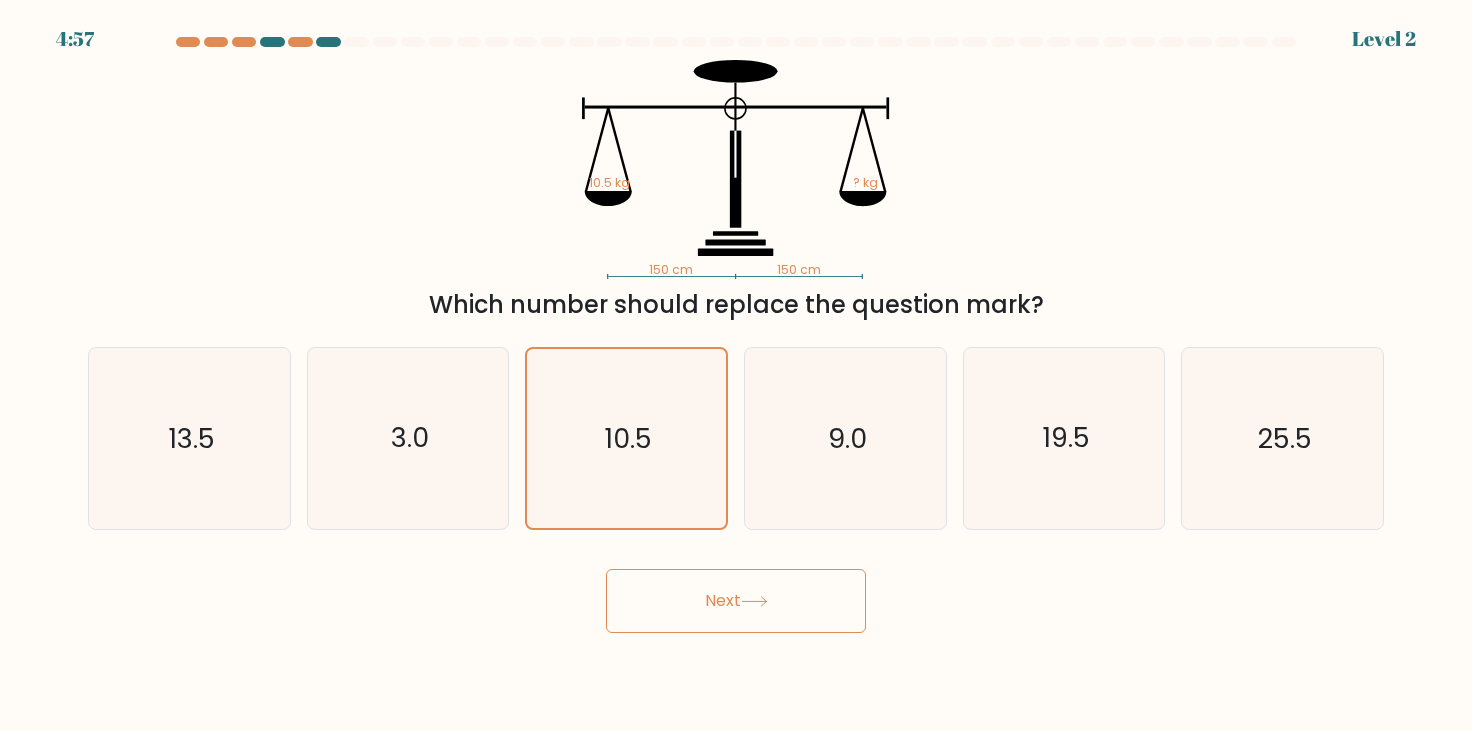click on "Next" at bounding box center (736, 601) 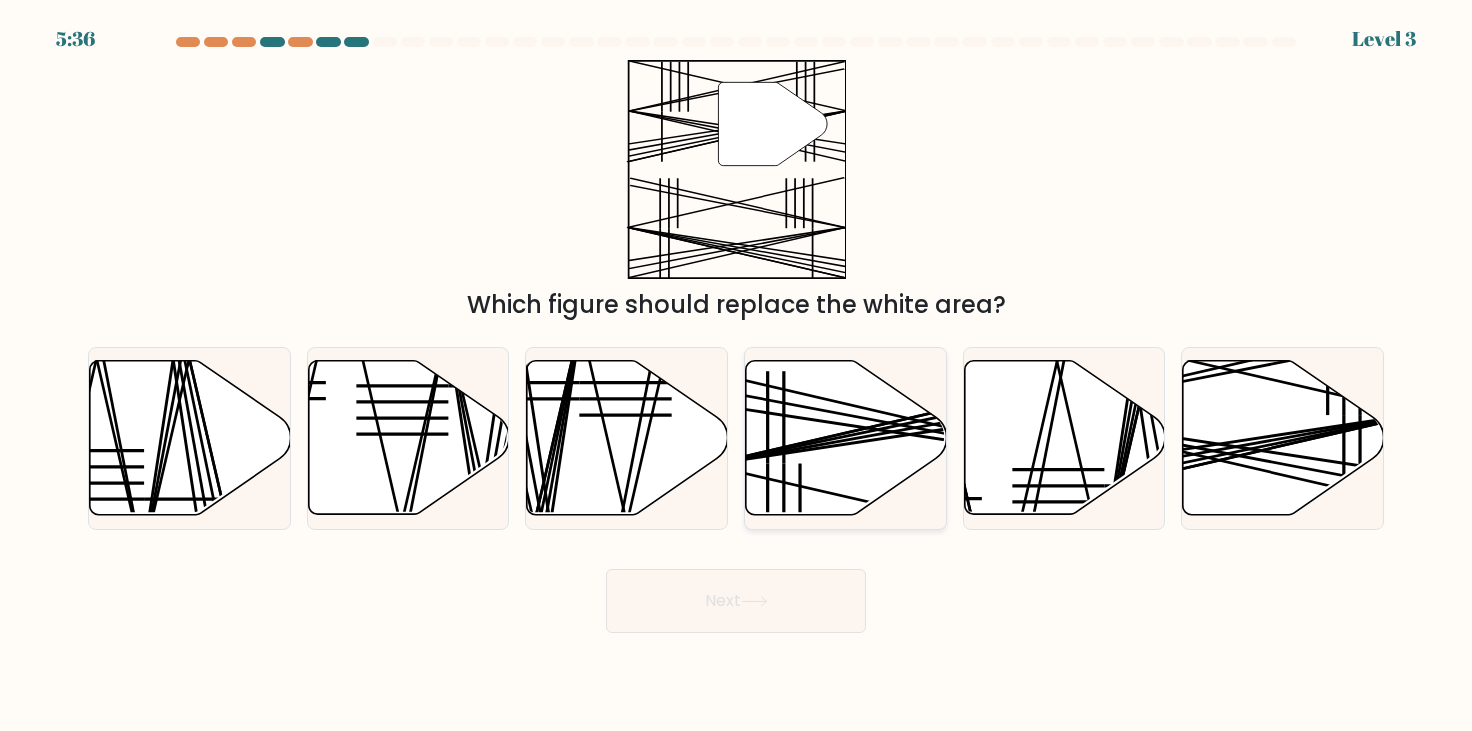 click at bounding box center [846, 438] 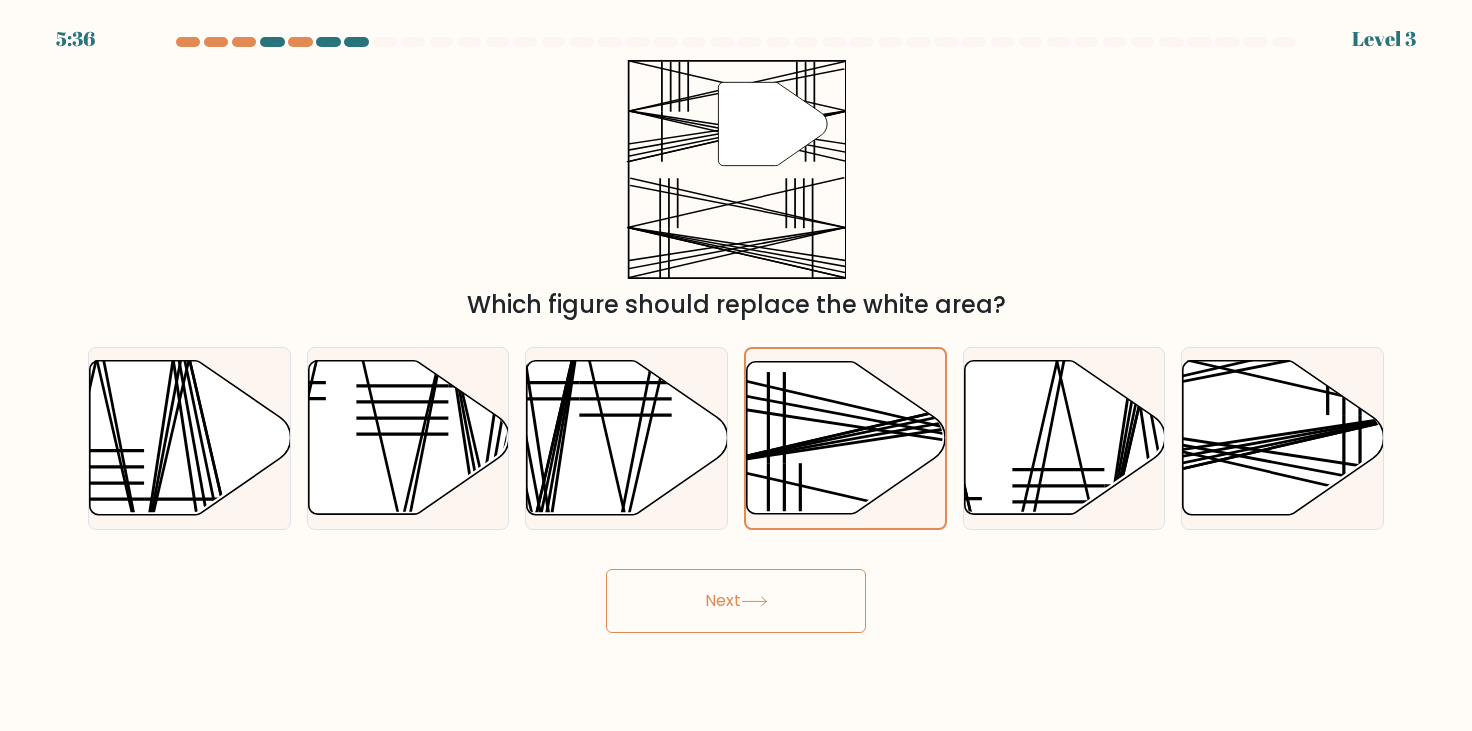 click on "Next" at bounding box center [736, 601] 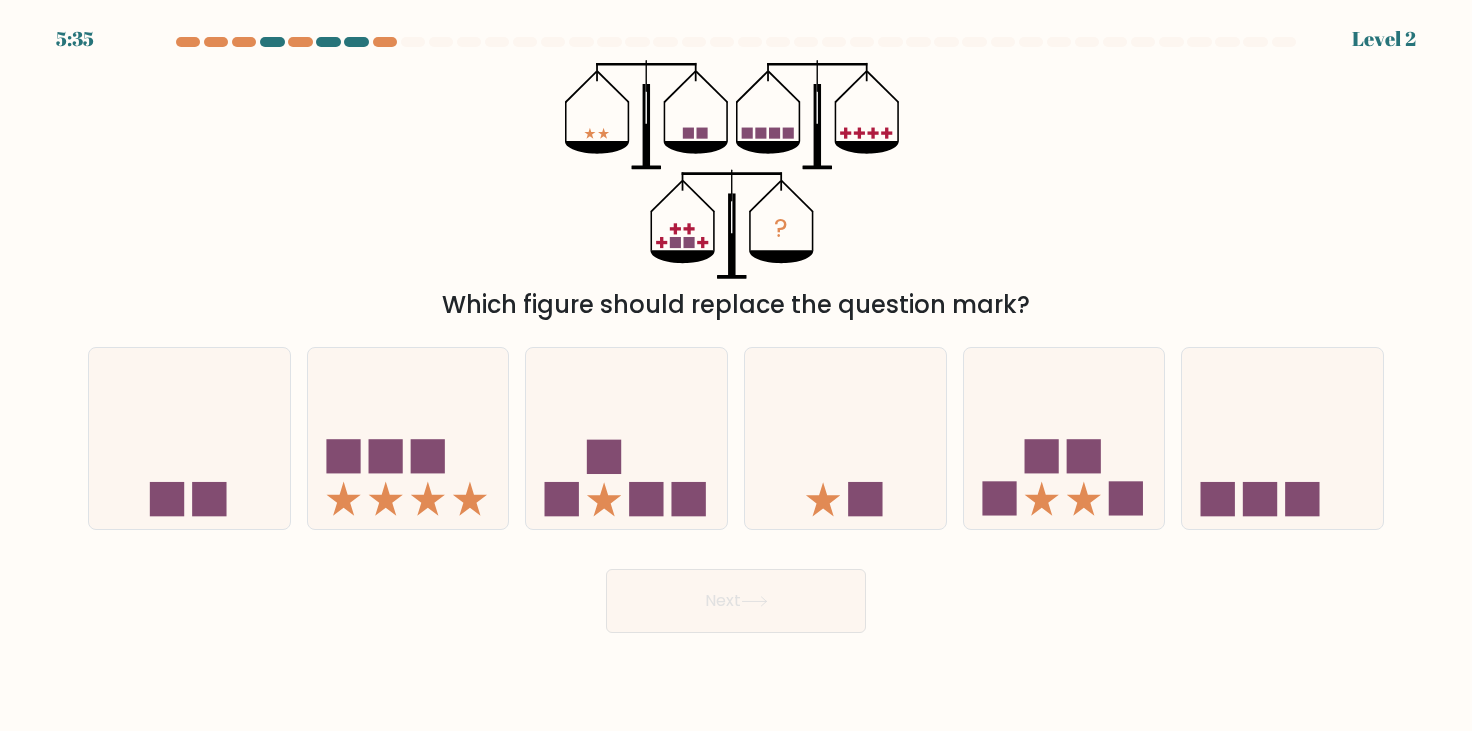 type 